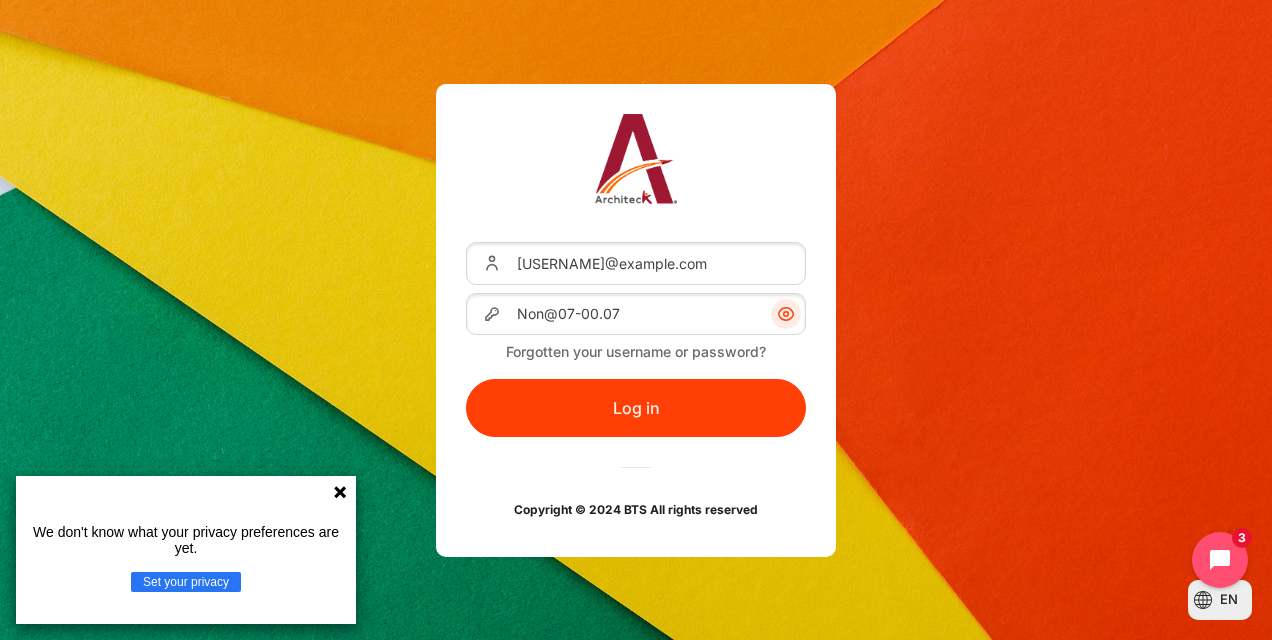 scroll, scrollTop: 0, scrollLeft: 0, axis: both 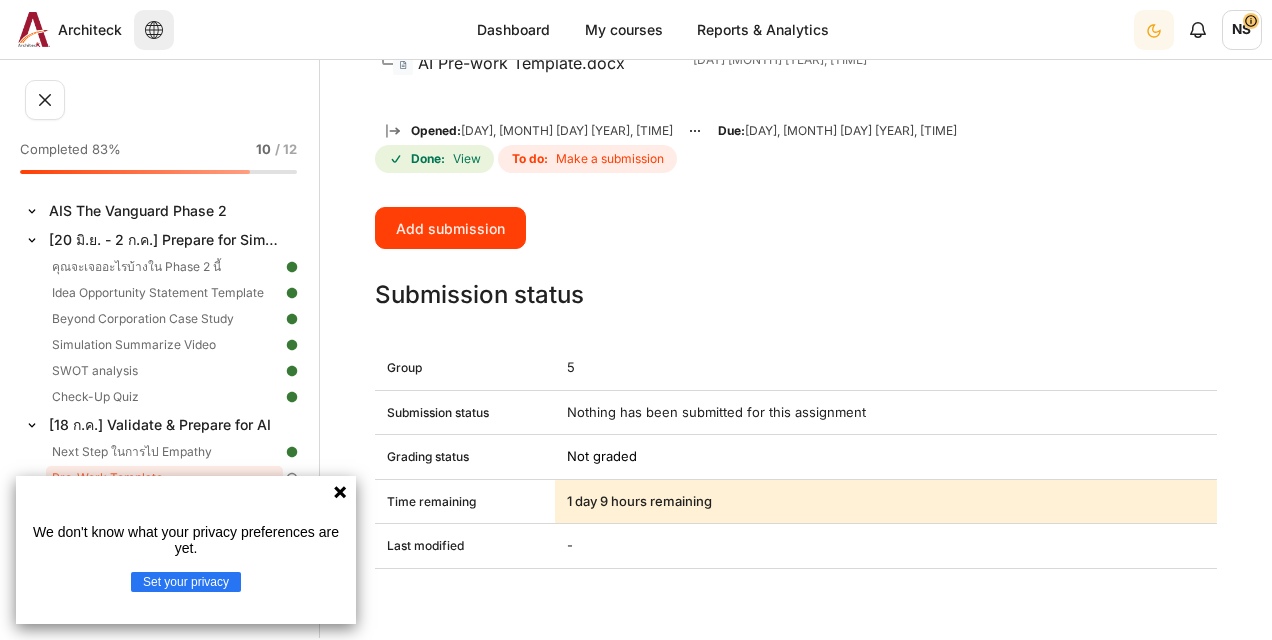 click 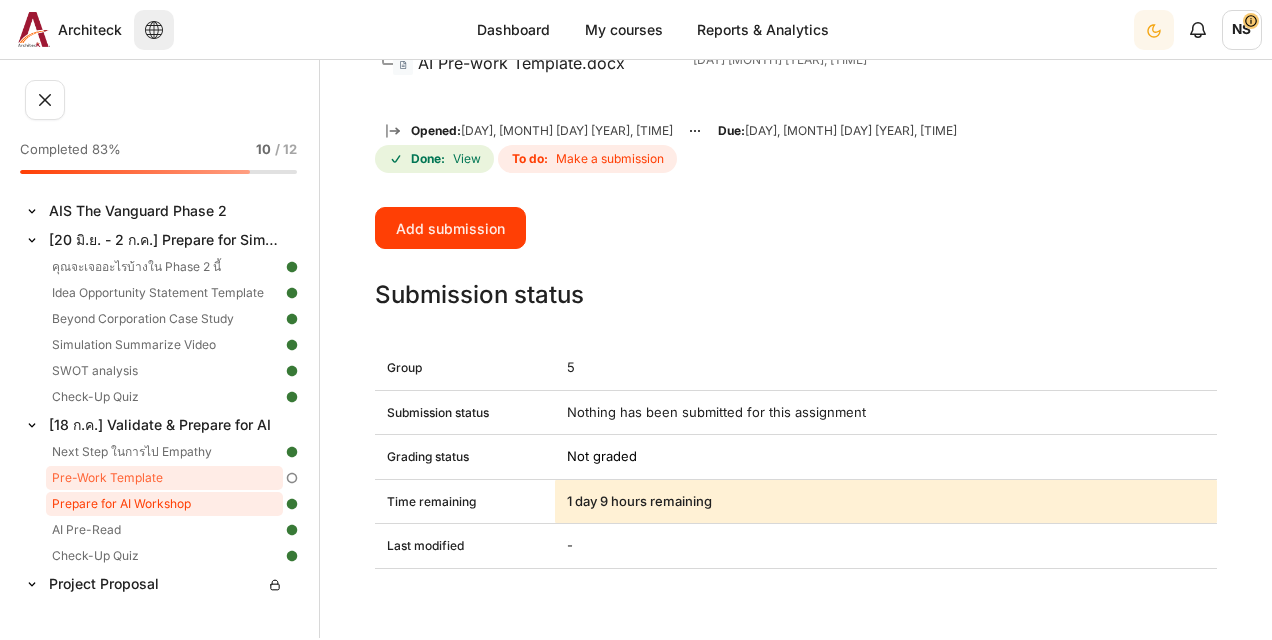 click on "Prepare for AI Workshop" at bounding box center [164, 504] 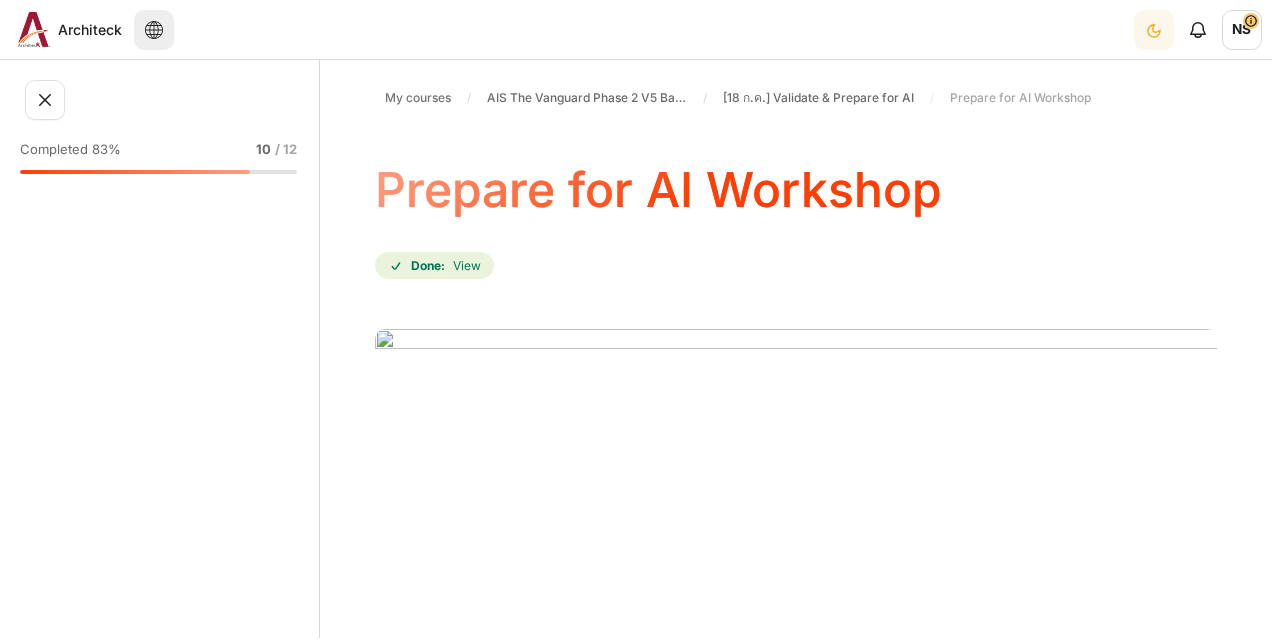 scroll, scrollTop: 0, scrollLeft: 0, axis: both 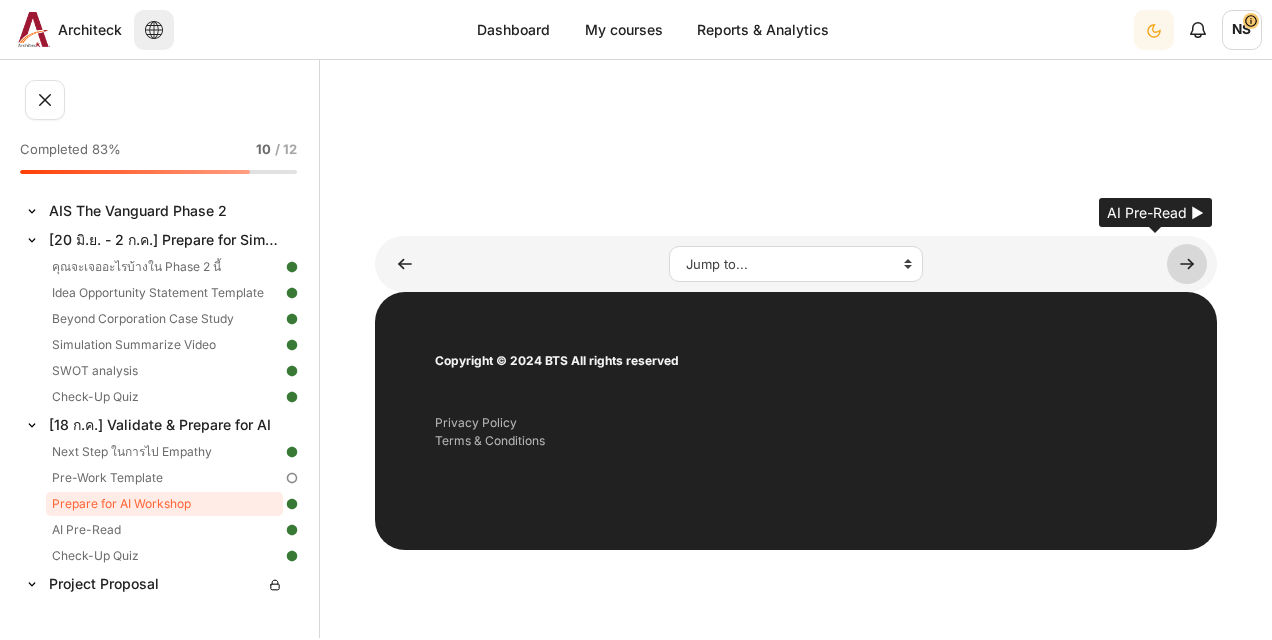 click at bounding box center [1187, 264] 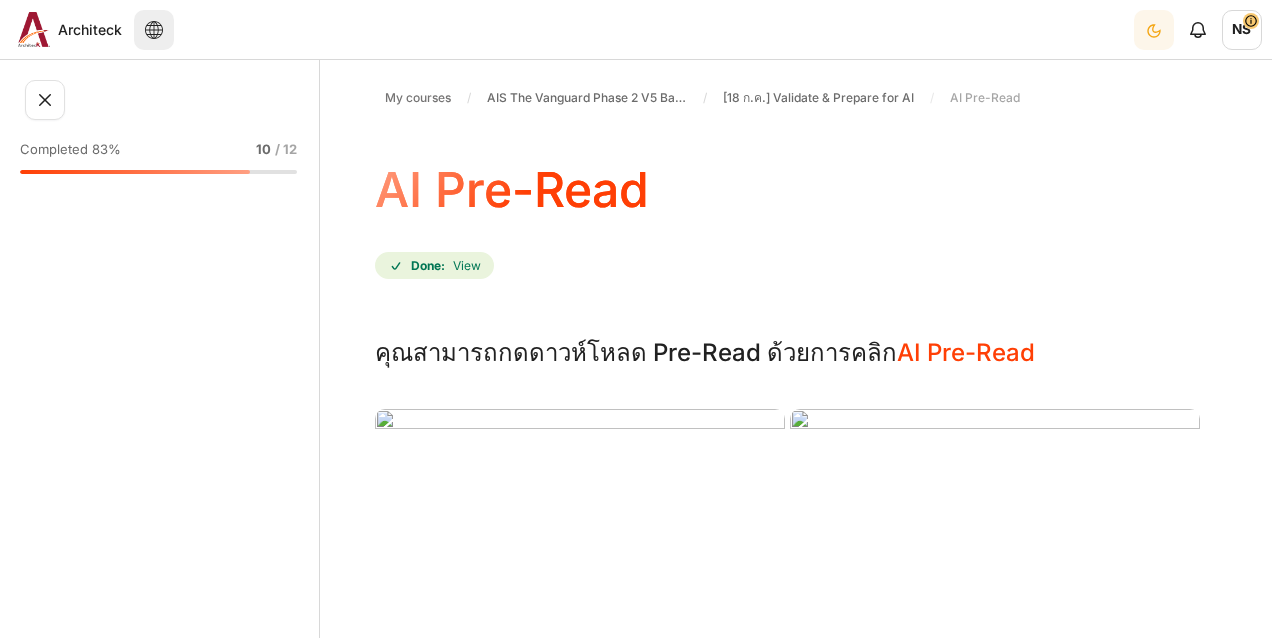 scroll, scrollTop: 0, scrollLeft: 0, axis: both 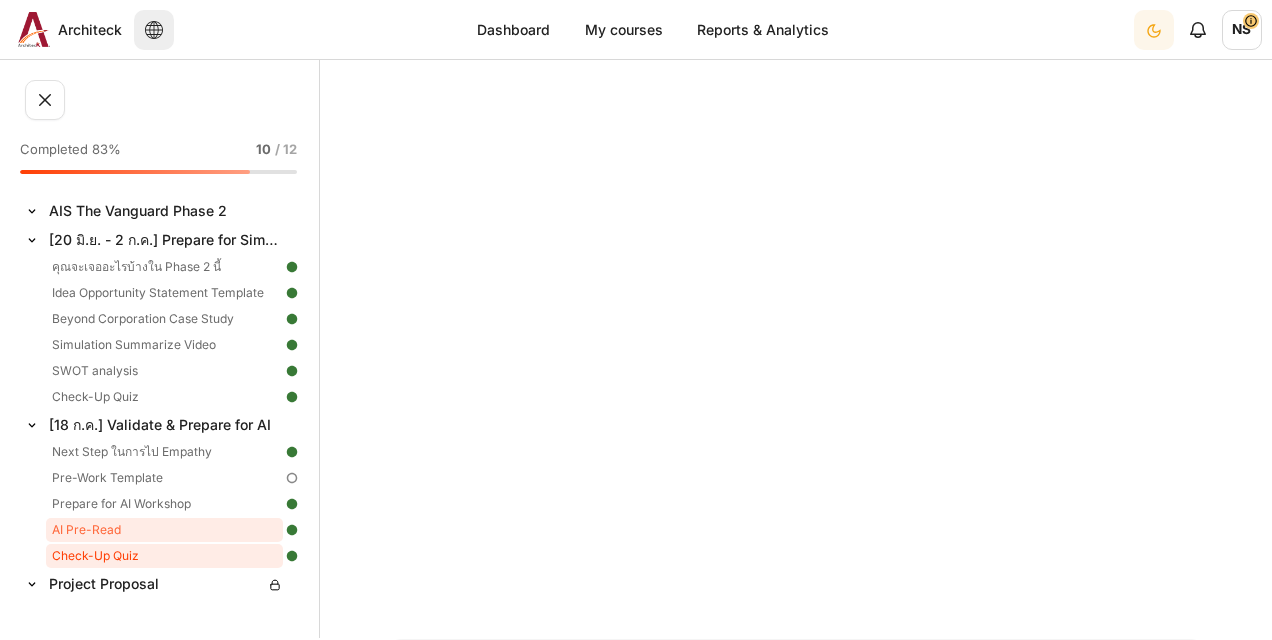 click on "Check-Up Quiz" at bounding box center [164, 556] 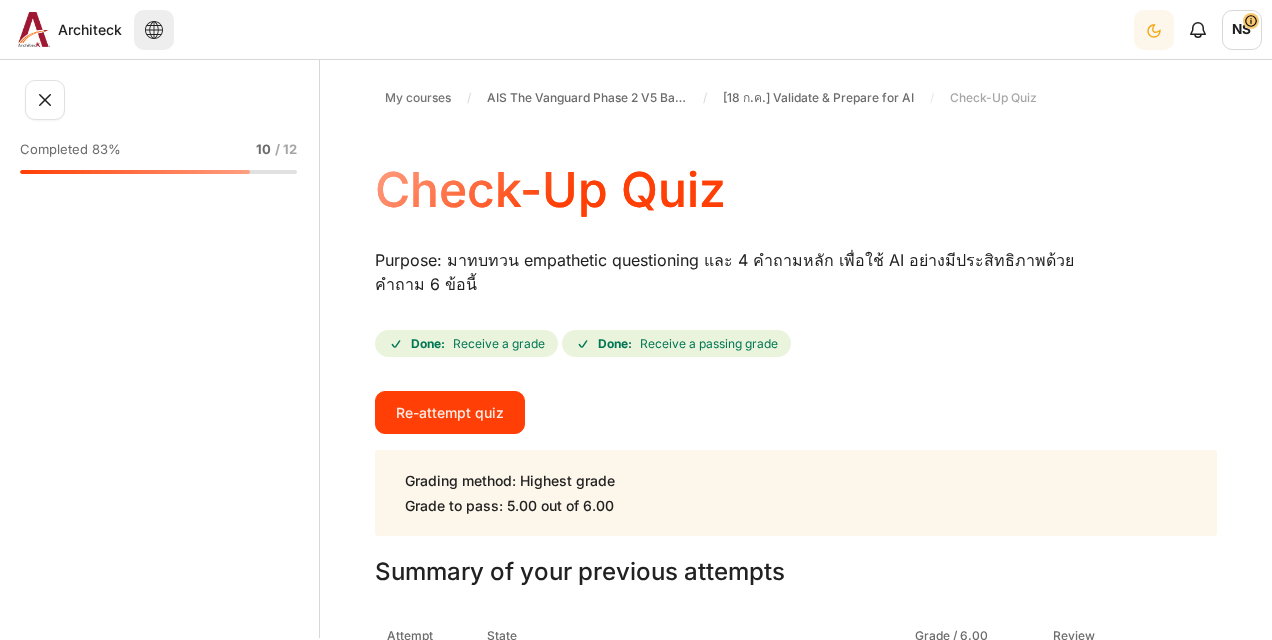 scroll, scrollTop: 0, scrollLeft: 0, axis: both 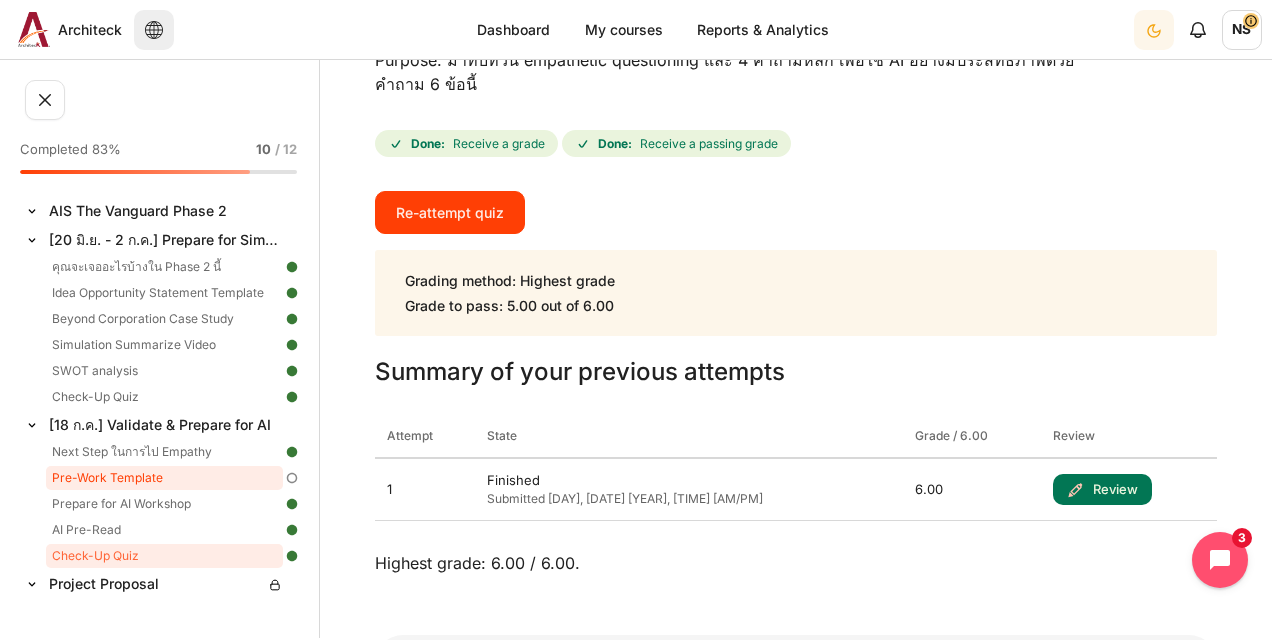 click on "Pre-Work Template" at bounding box center [164, 478] 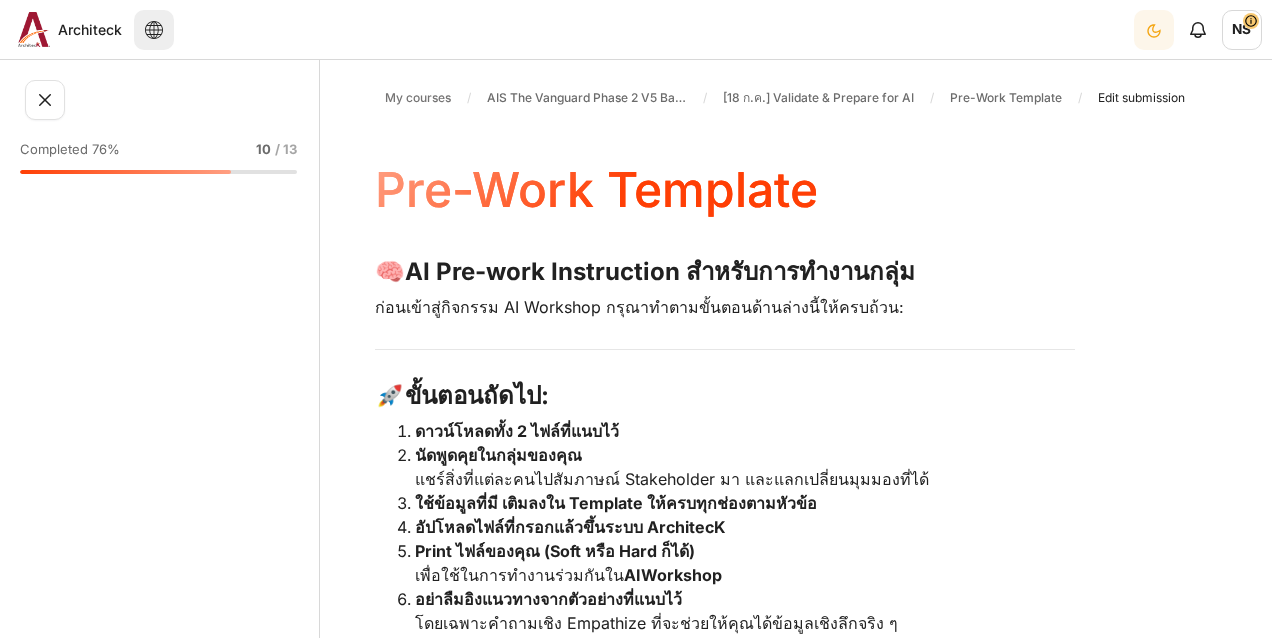 scroll, scrollTop: 0, scrollLeft: 0, axis: both 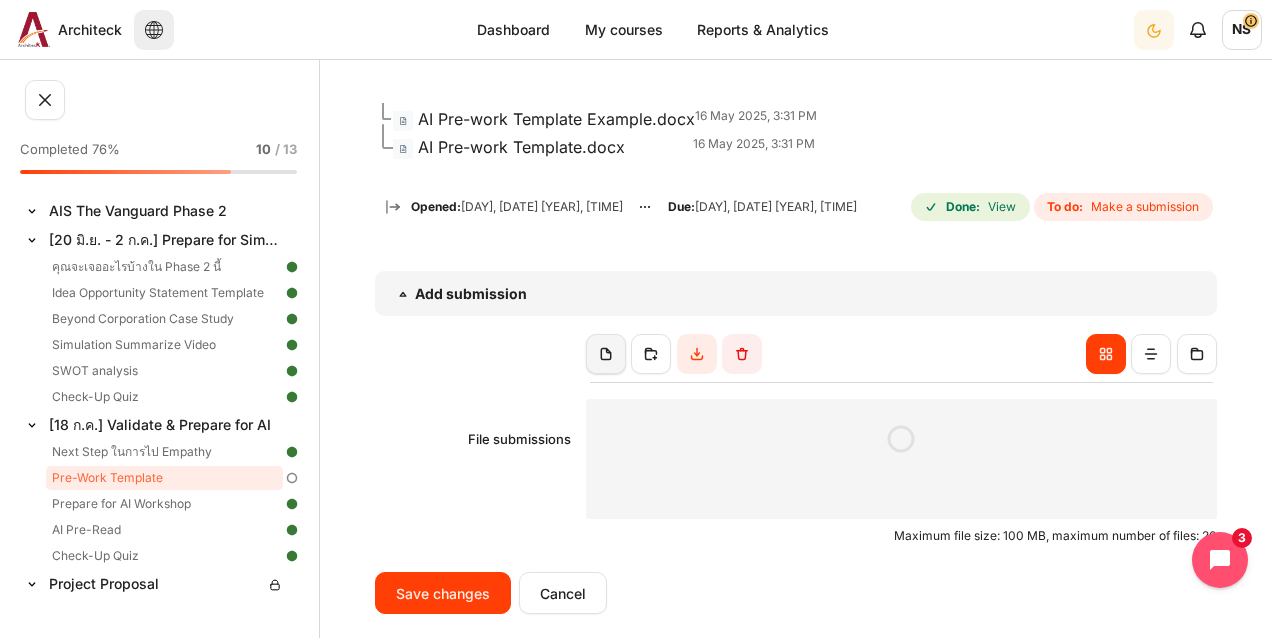 click at bounding box center [606, 354] 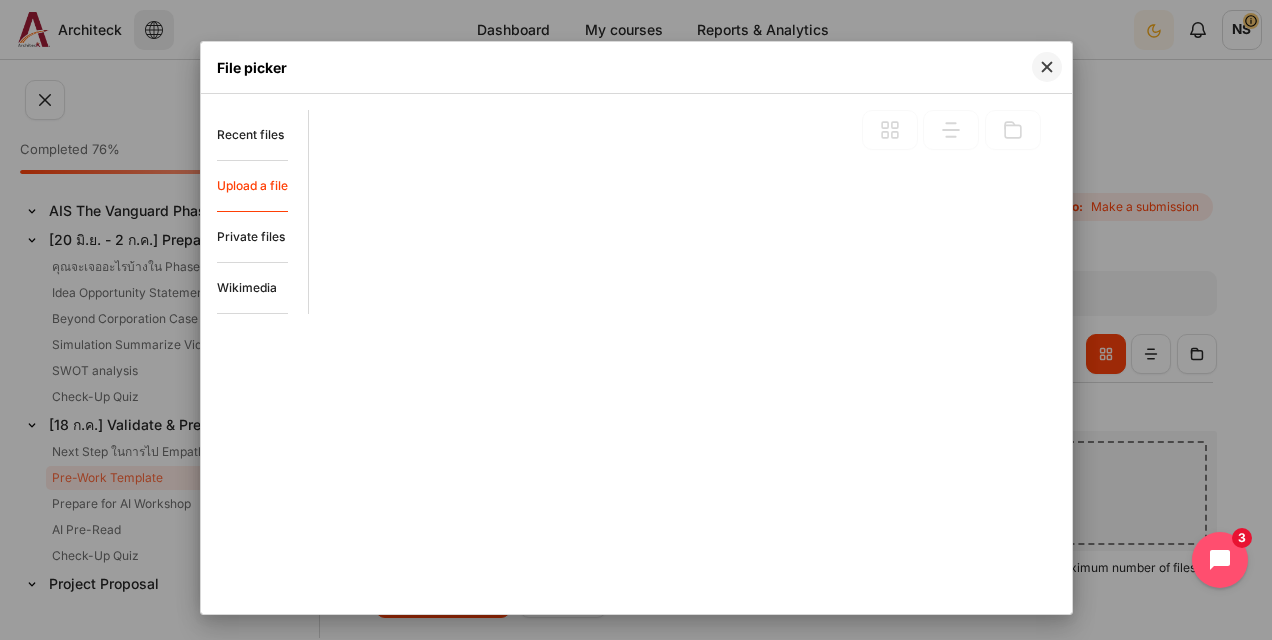 click on "Upload a file" at bounding box center [252, 185] 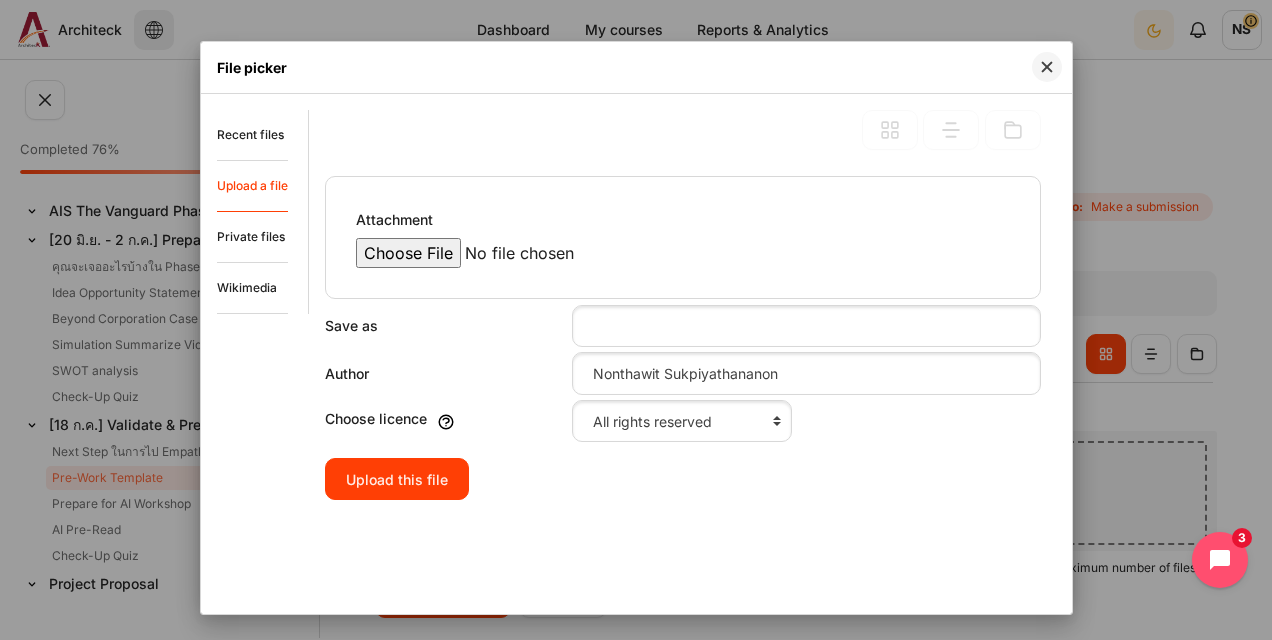 click on "Attachment" at bounding box center (526, 253) 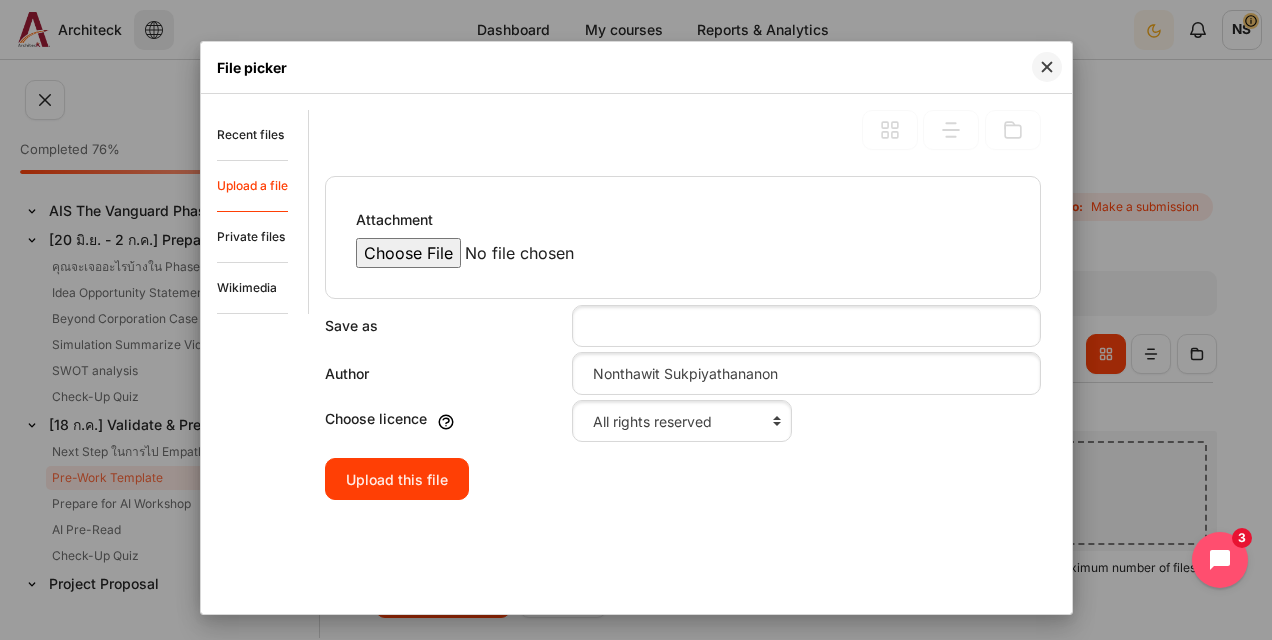 type on "C:\fakepath\Update AI Pre-work Template_กลุ่ม5 Unicorn final .docx" 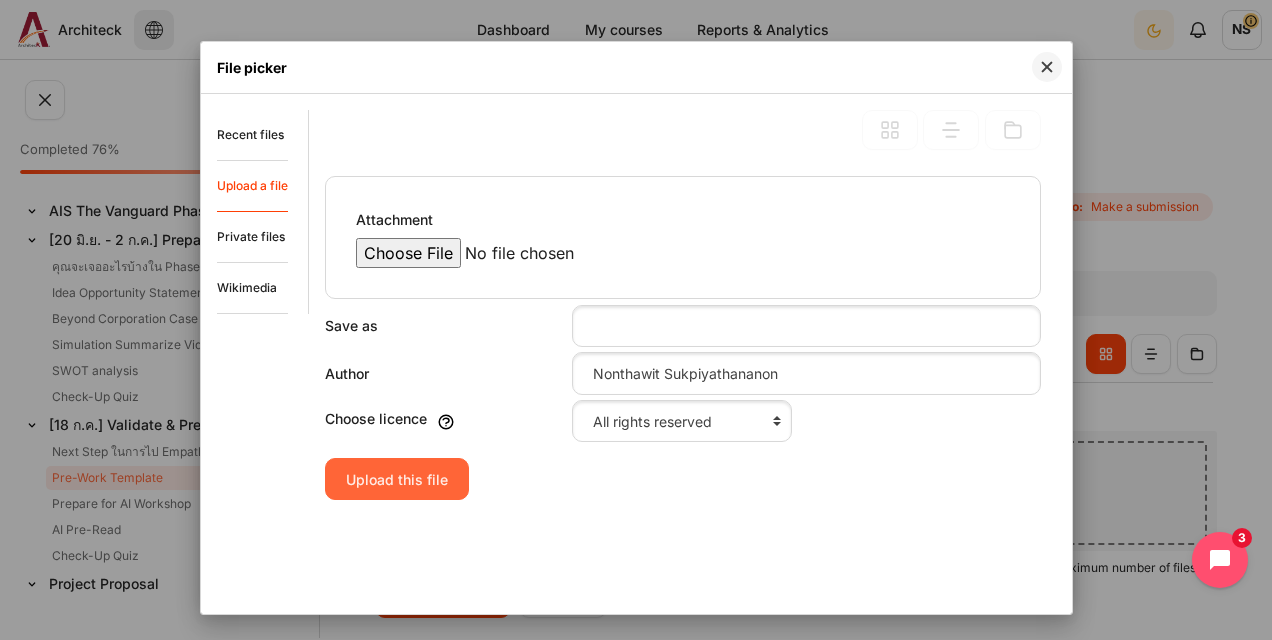 click on "Upload this file" at bounding box center (397, 479) 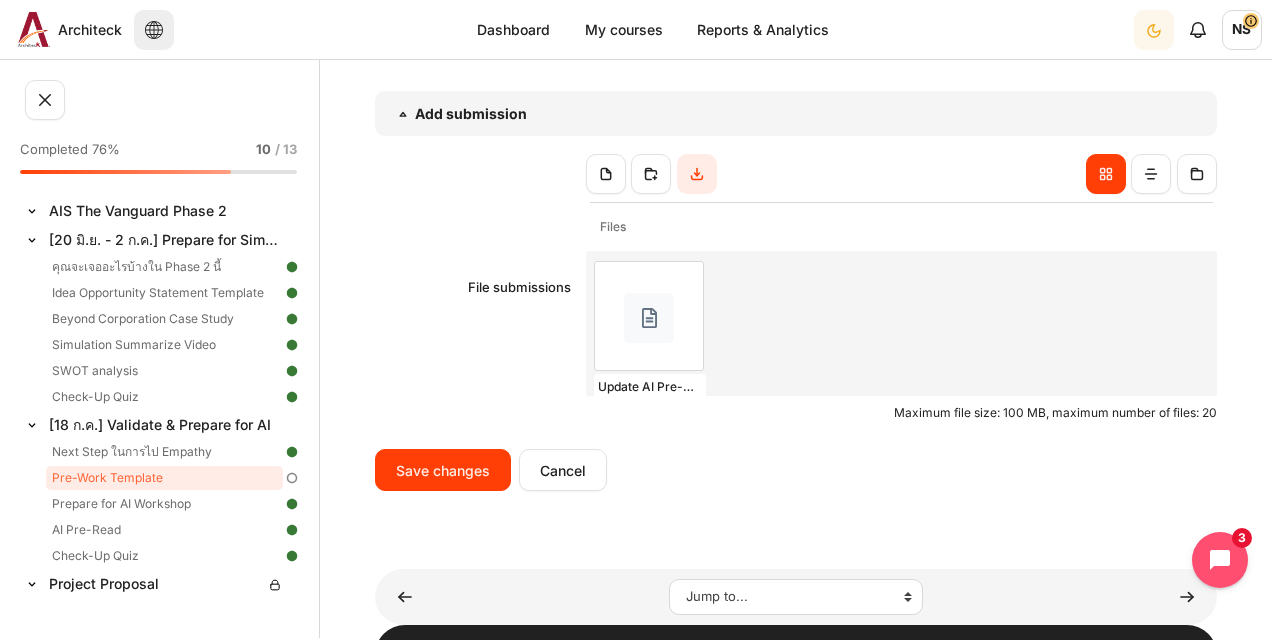 scroll, scrollTop: 1000, scrollLeft: 0, axis: vertical 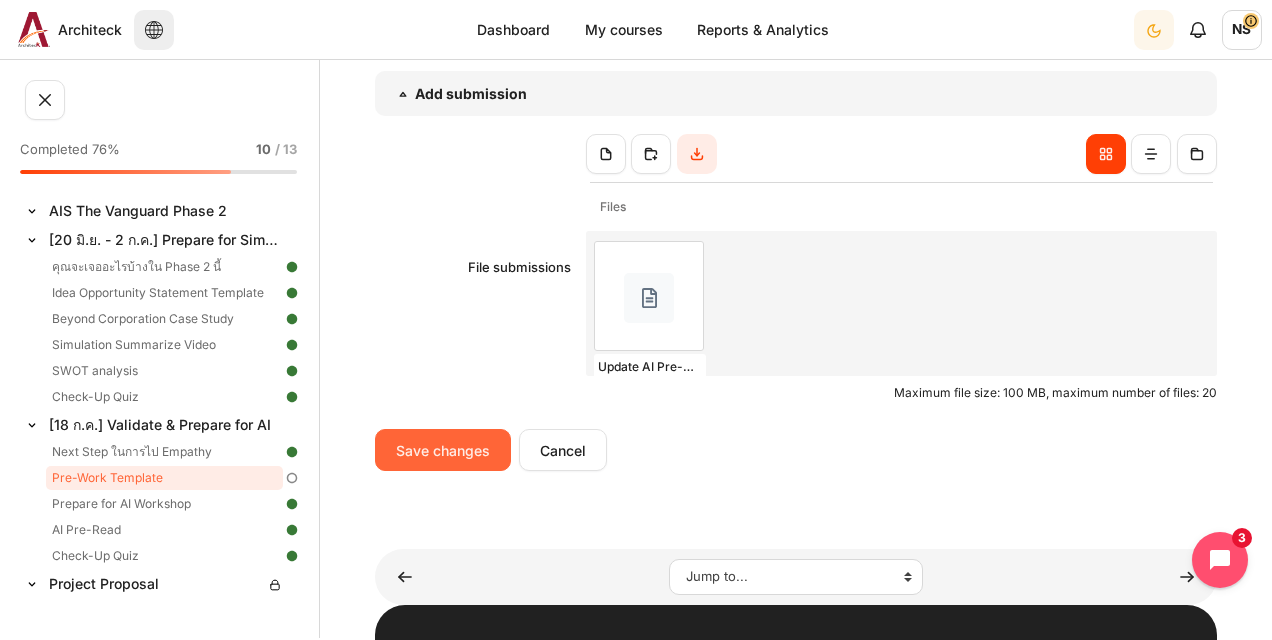 click on "Save changes" at bounding box center [443, 450] 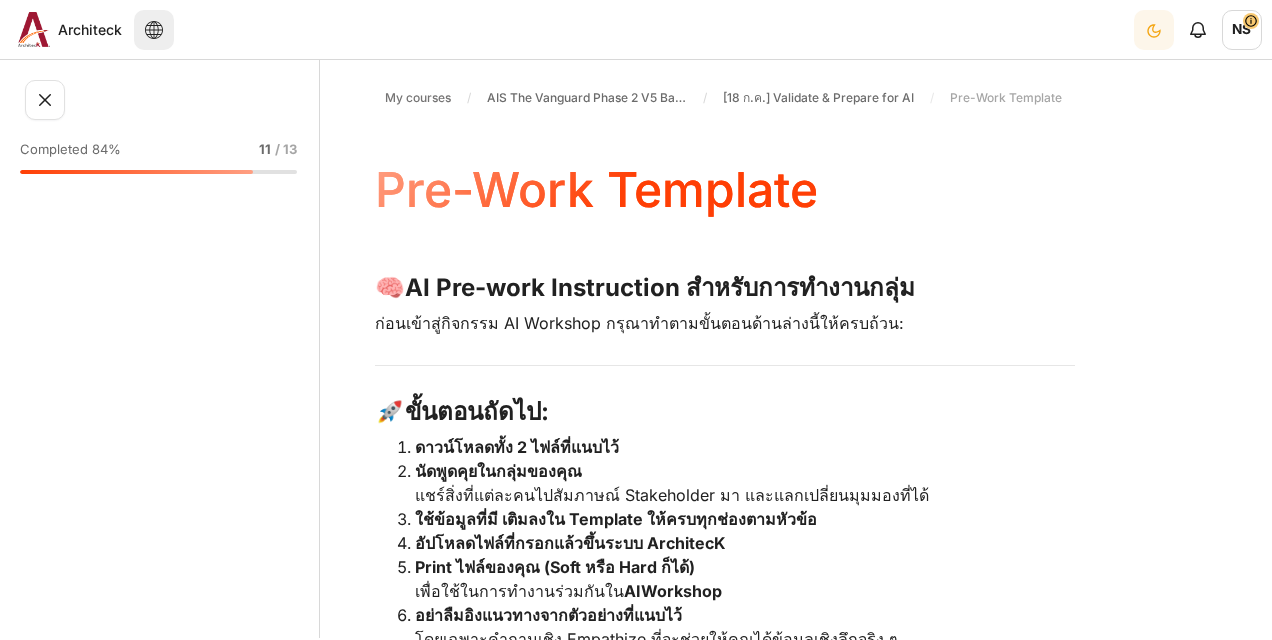 scroll, scrollTop: 0, scrollLeft: 0, axis: both 